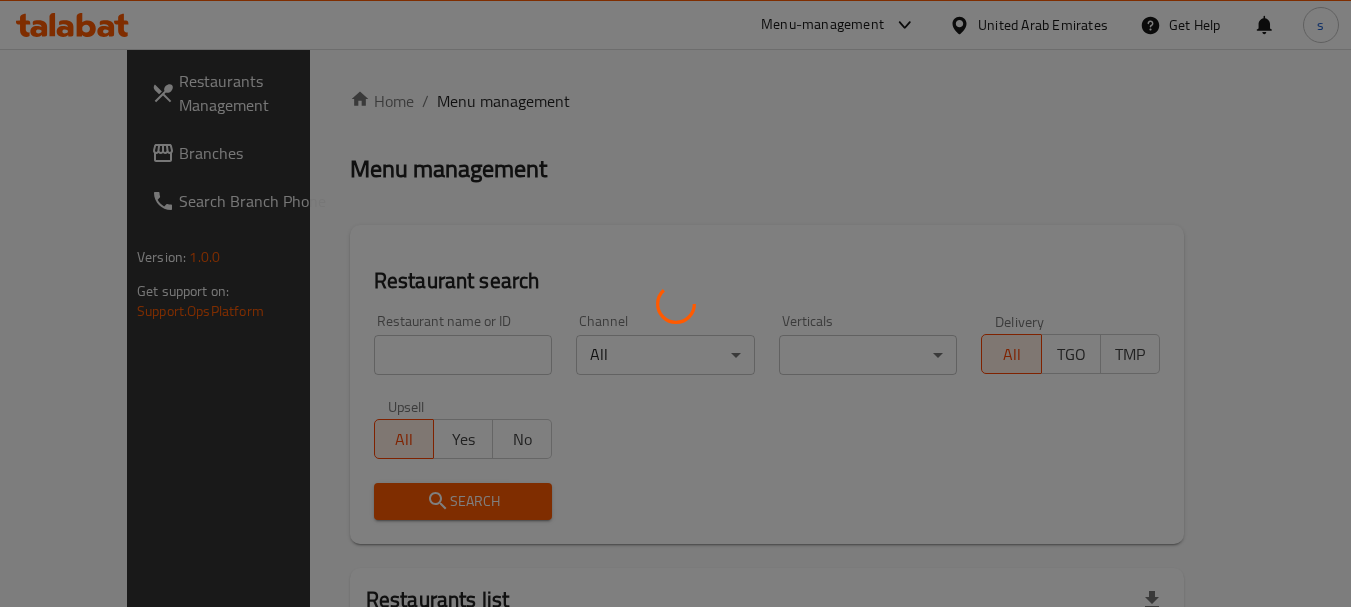 scroll, scrollTop: 0, scrollLeft: 0, axis: both 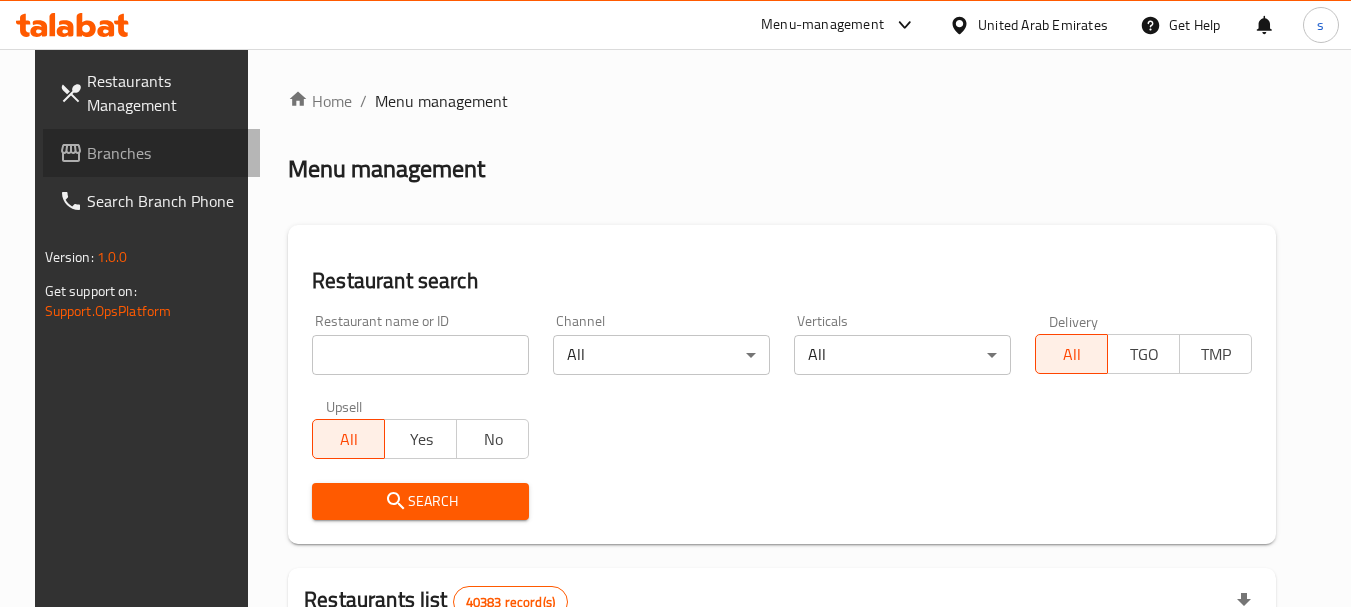 click on "Branches" at bounding box center [166, 153] 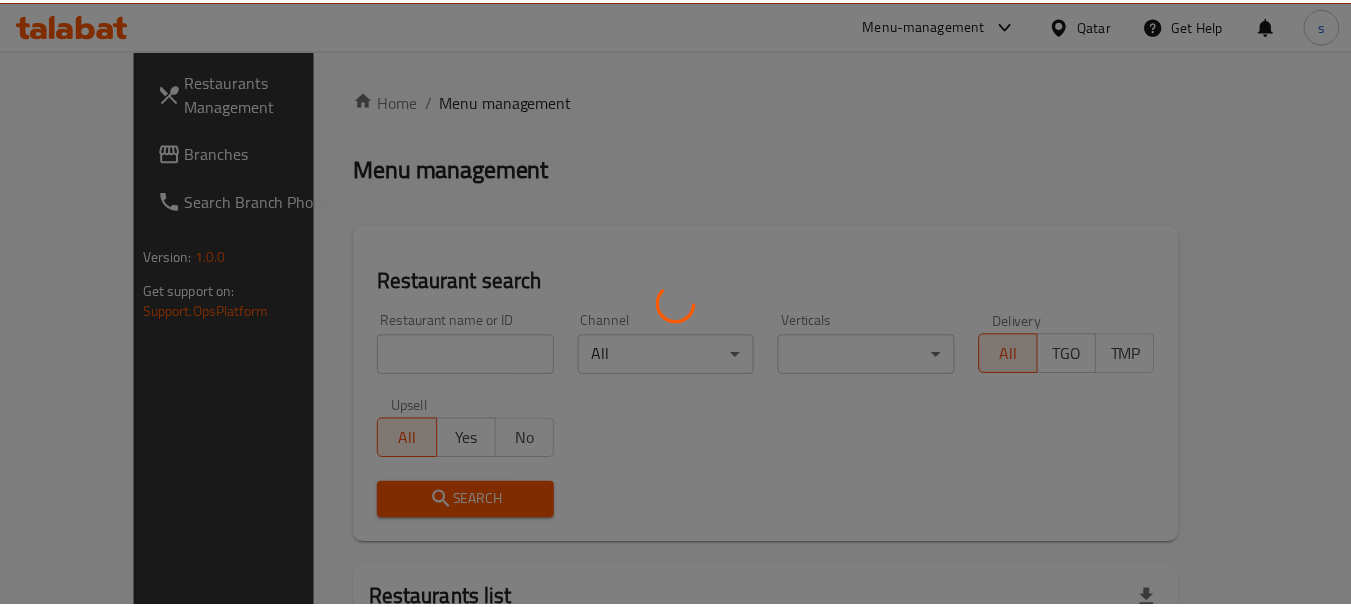 scroll, scrollTop: 0, scrollLeft: 0, axis: both 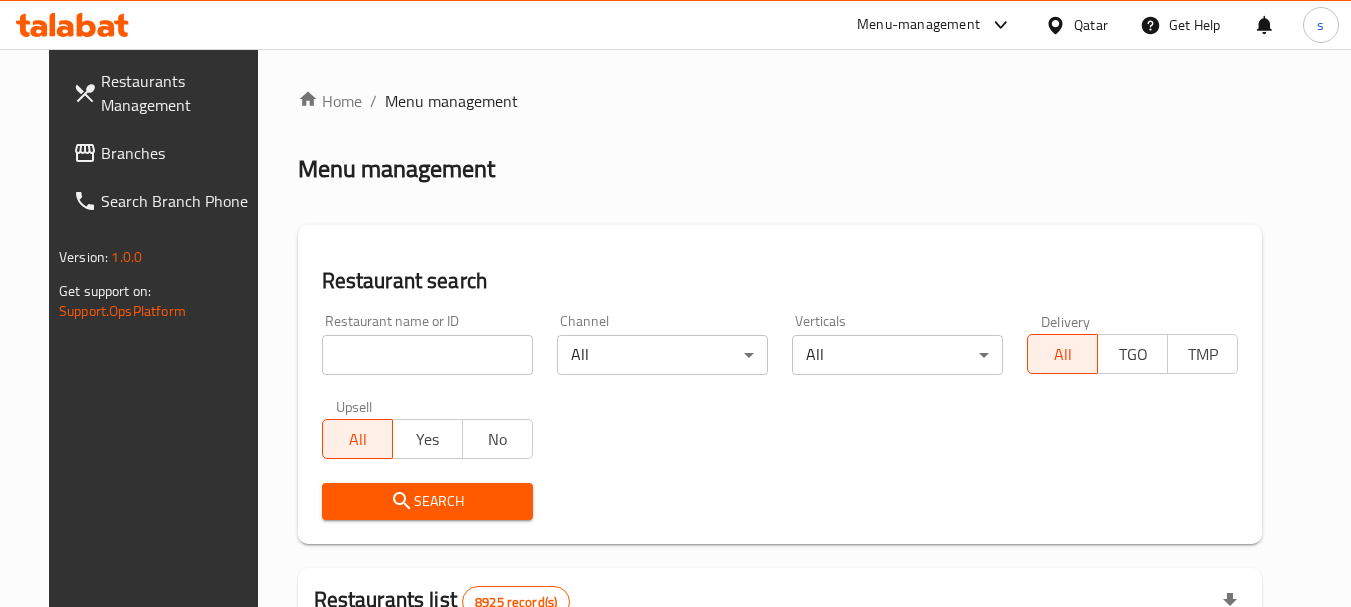 click at bounding box center (675, 303) 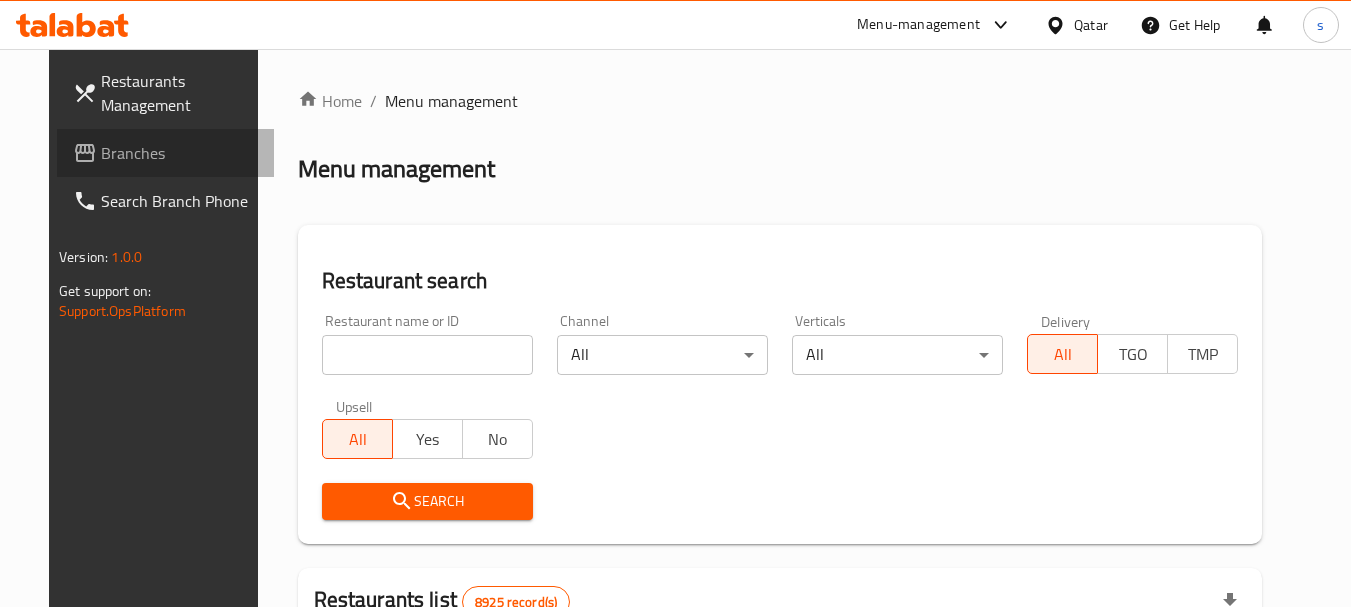 click on "Branches" at bounding box center [180, 153] 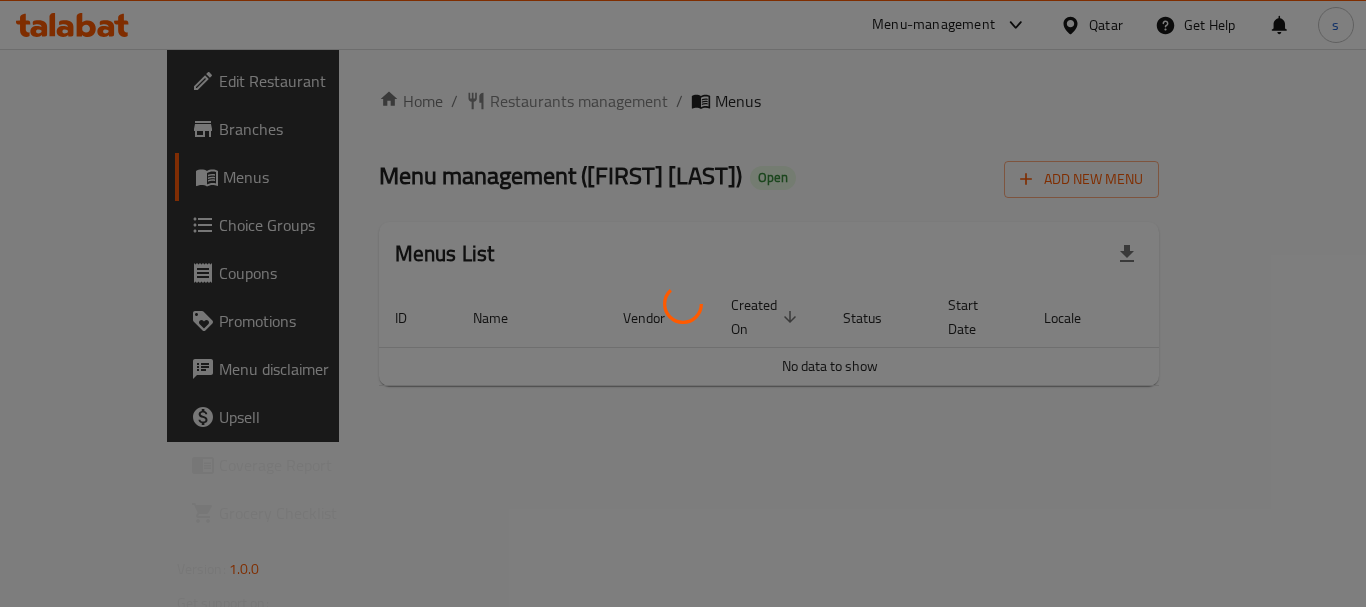 scroll, scrollTop: 0, scrollLeft: 0, axis: both 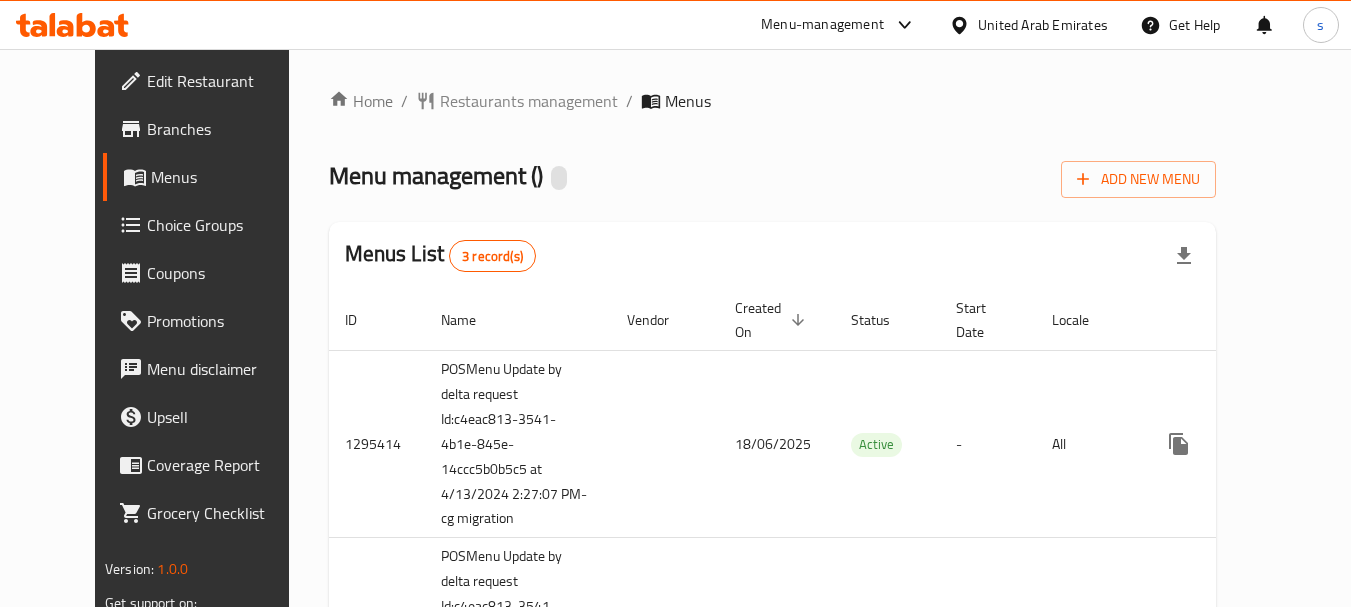 click on "Menu-management" at bounding box center (822, 25) 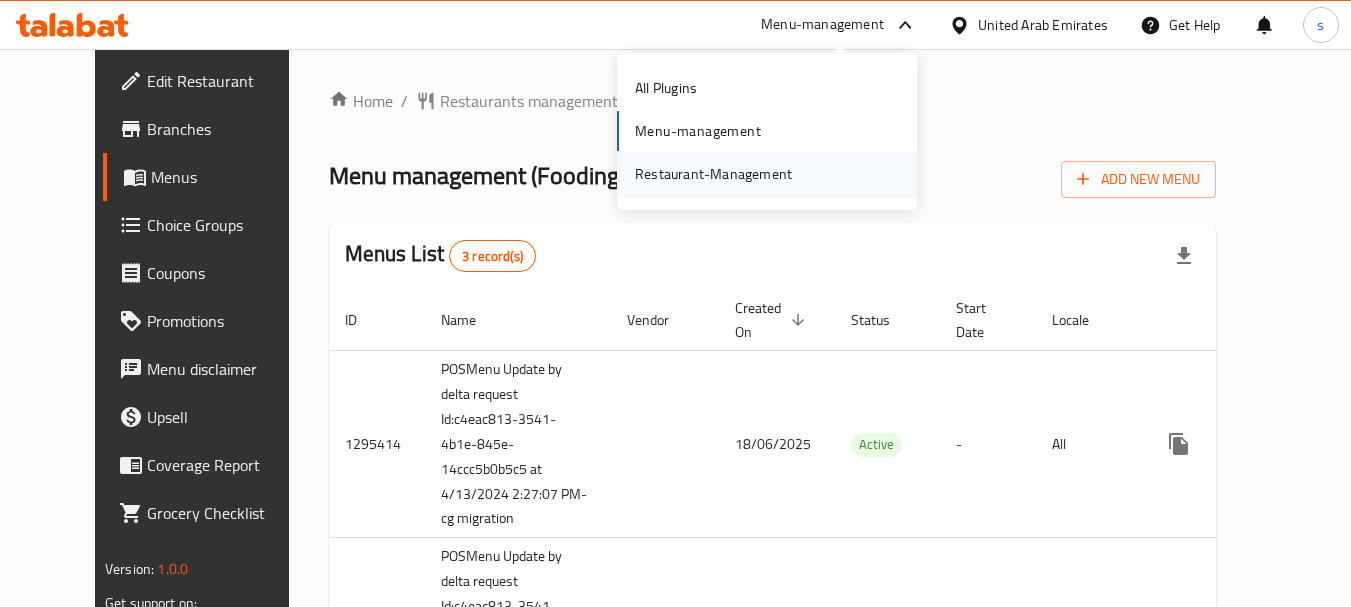 click on "Restaurant-Management" at bounding box center [713, 174] 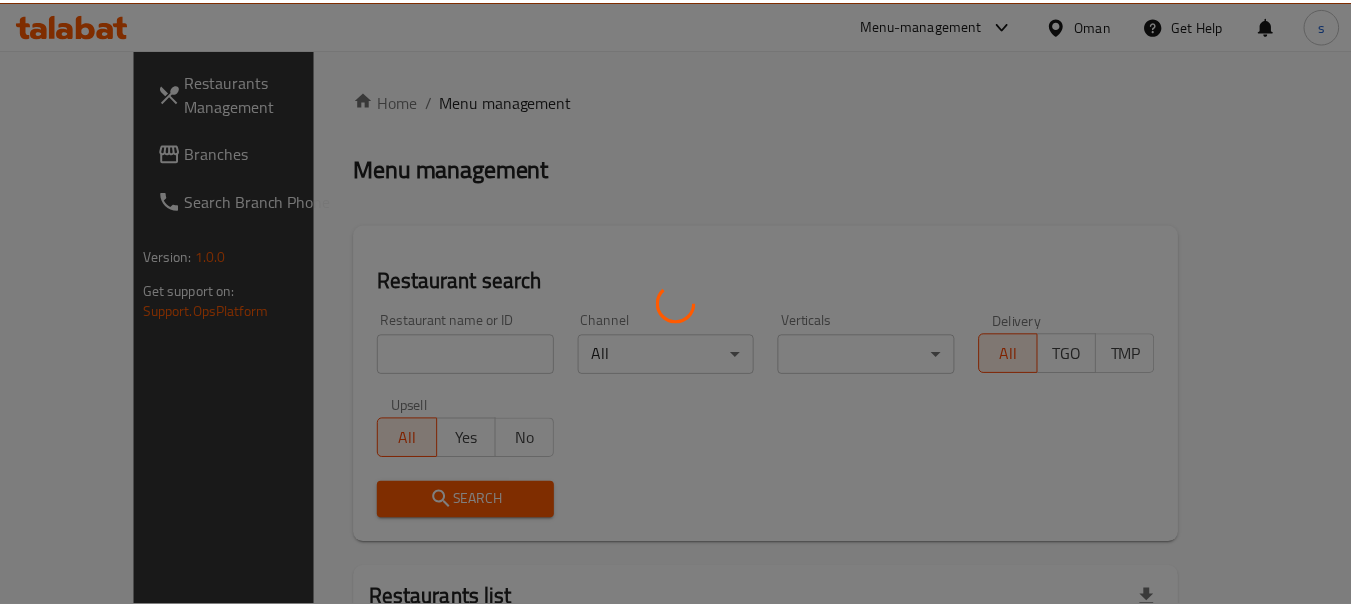scroll, scrollTop: 0, scrollLeft: 0, axis: both 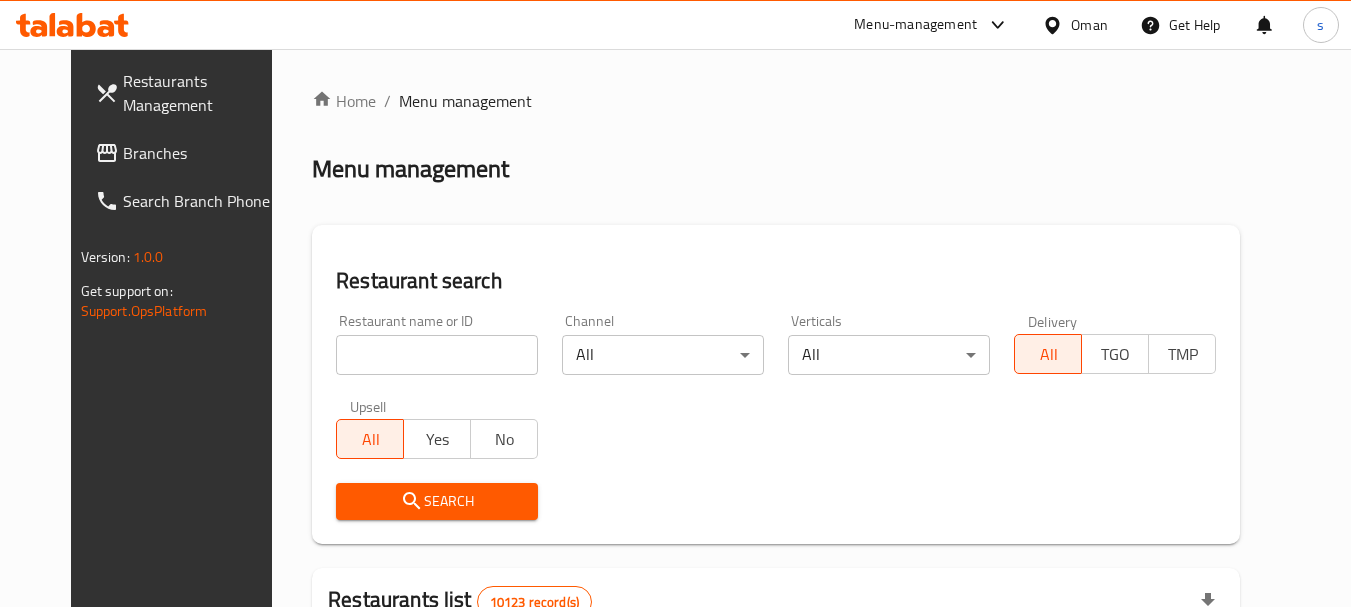 click on "Branches" at bounding box center (202, 153) 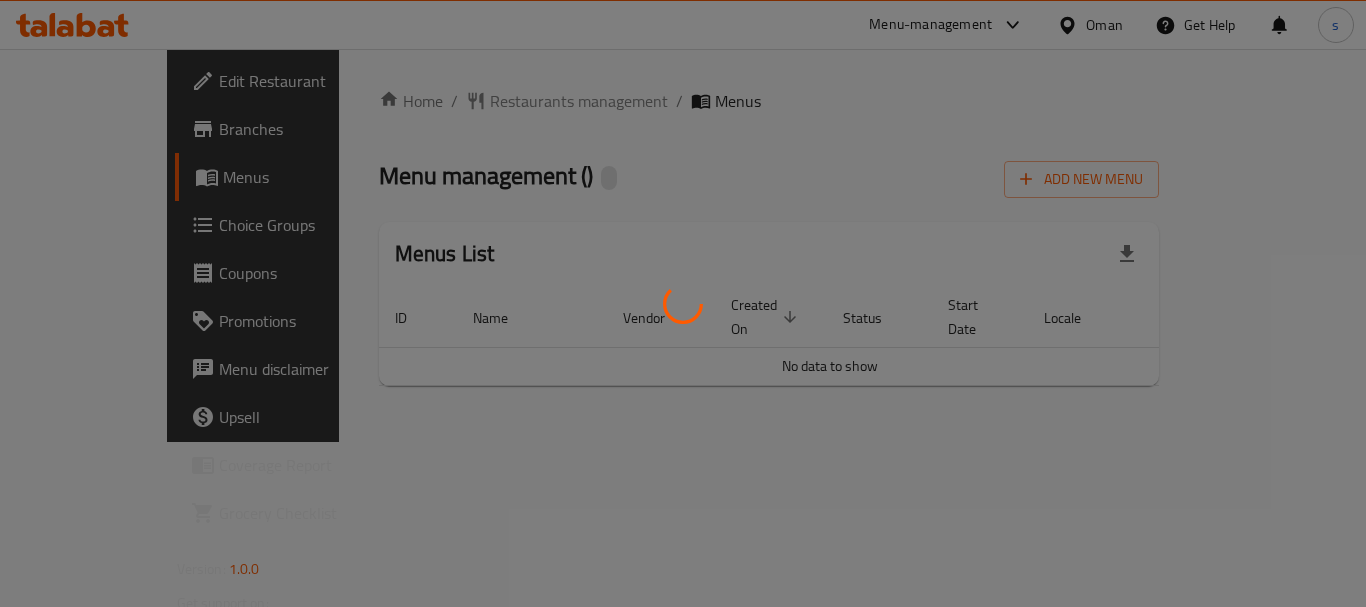 scroll, scrollTop: 0, scrollLeft: 0, axis: both 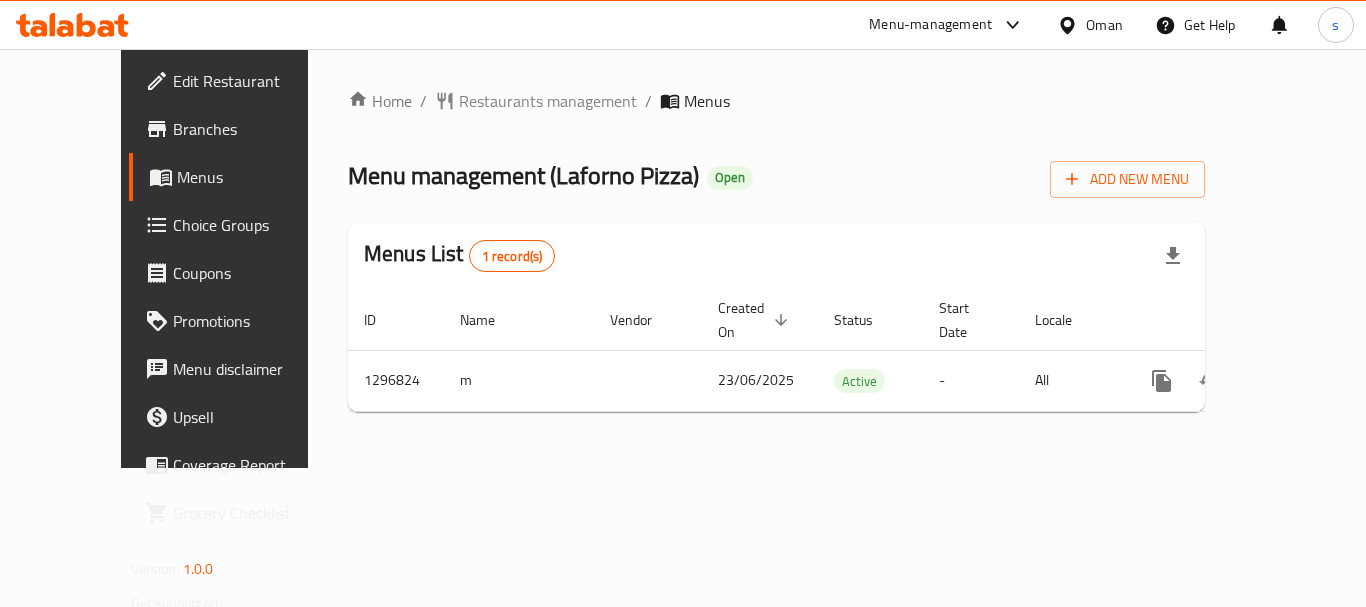 click at bounding box center (1008, 25) 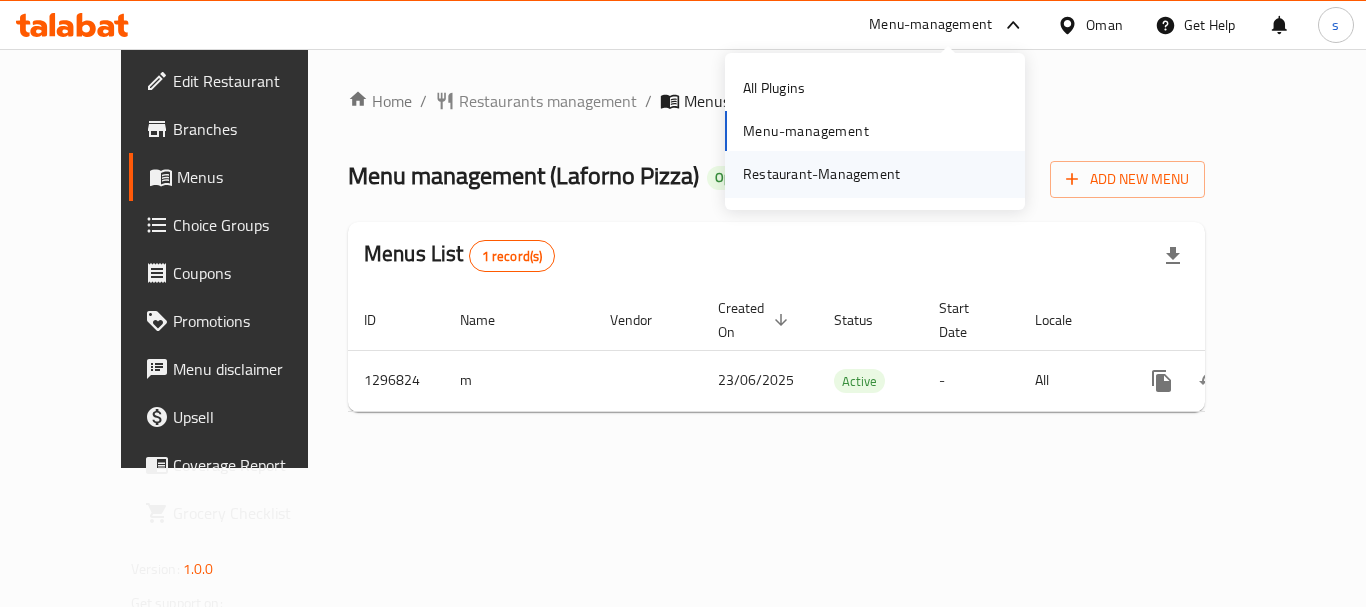 click on "Restaurant-Management" at bounding box center [821, 174] 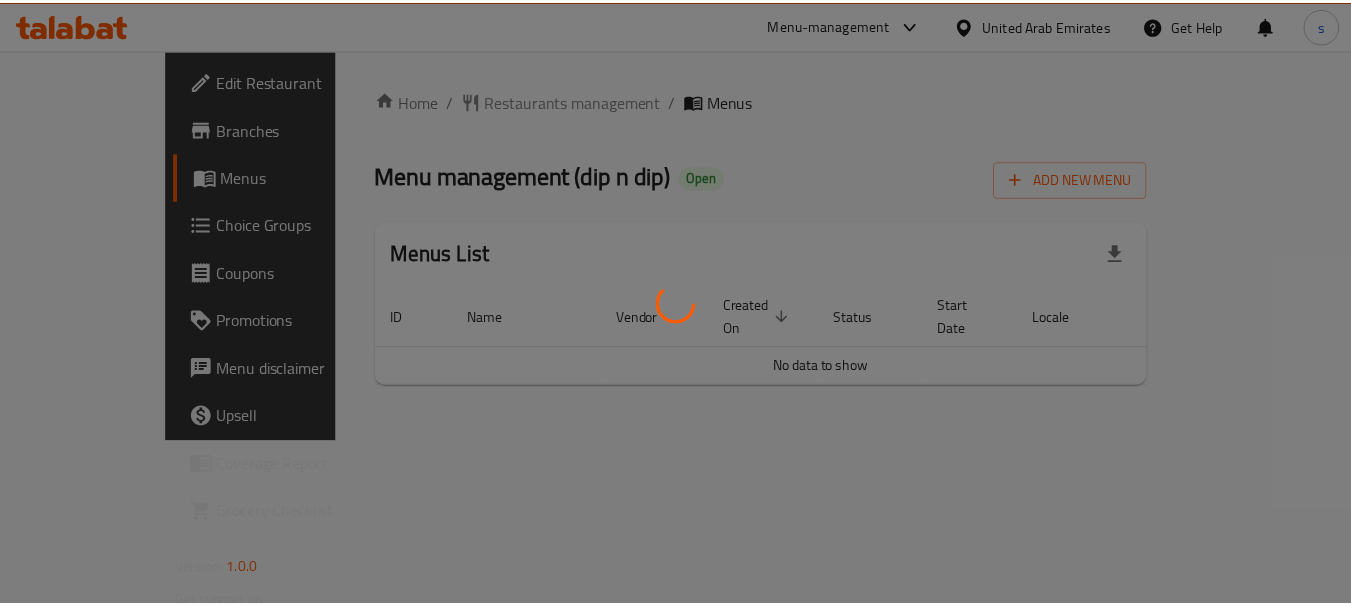 scroll, scrollTop: 0, scrollLeft: 0, axis: both 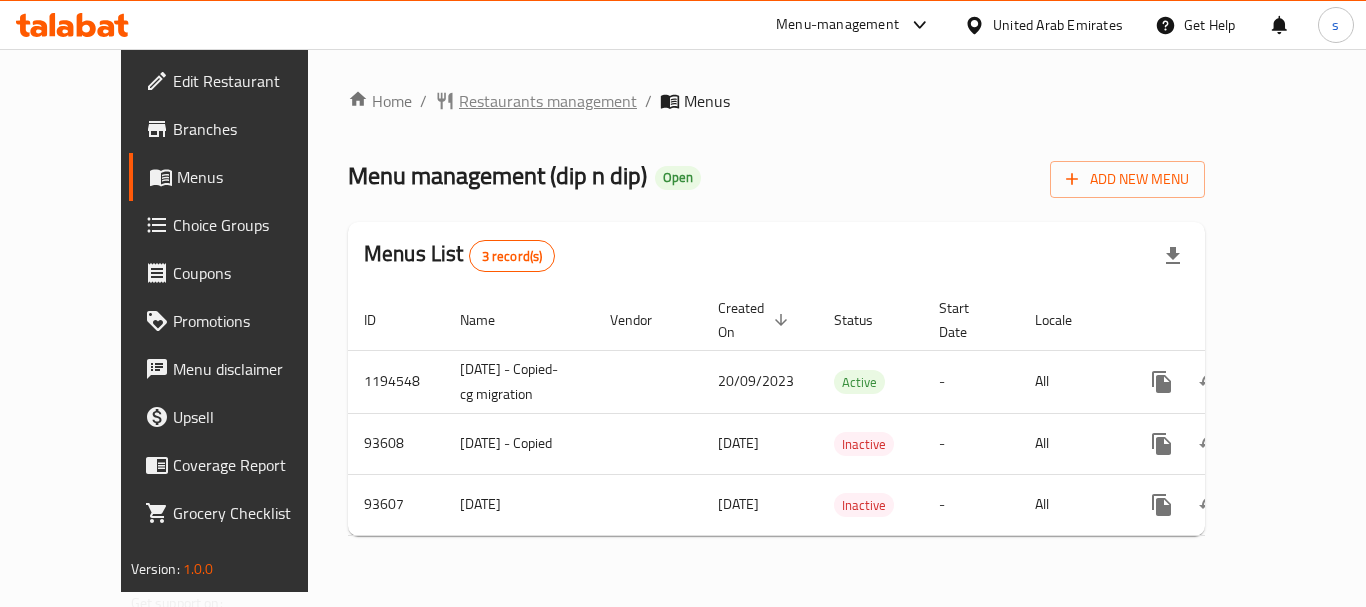 click on "Restaurants management" at bounding box center [548, 101] 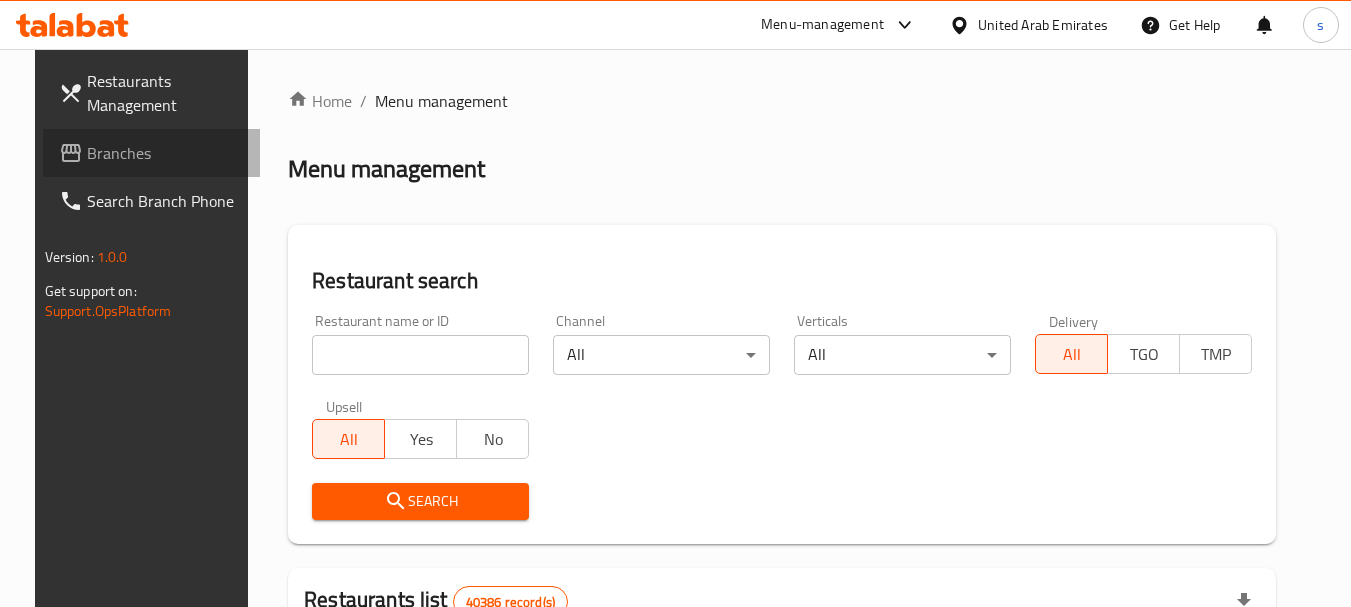 click on "Branches" at bounding box center [166, 153] 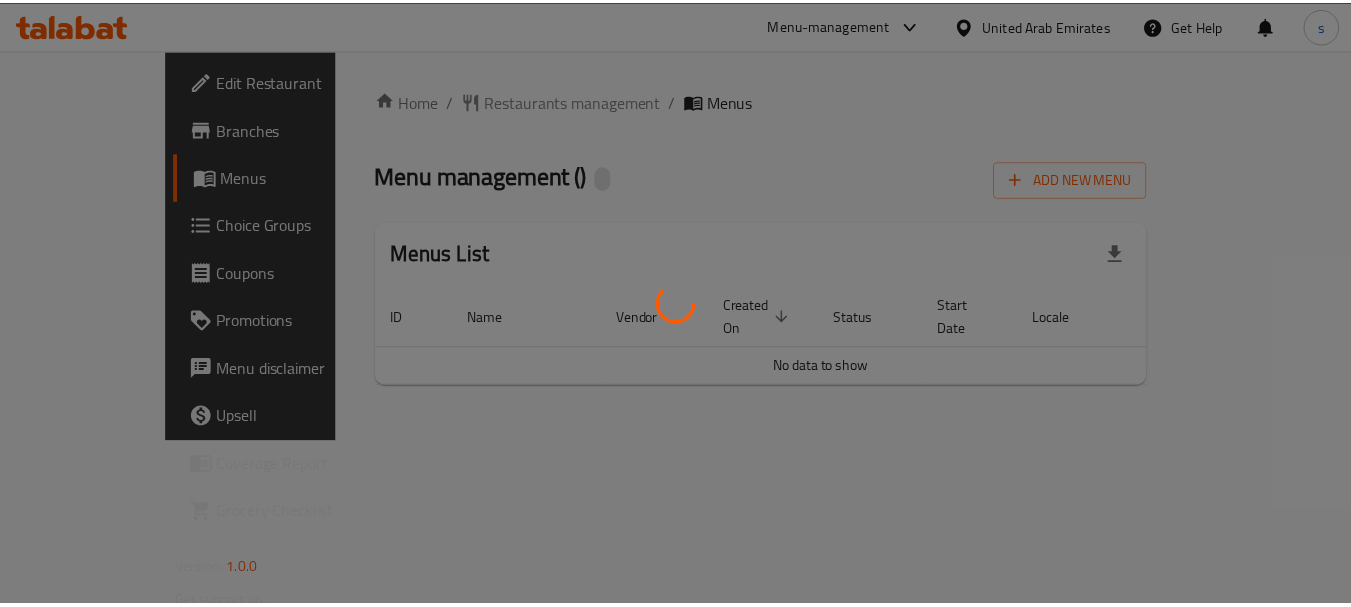 scroll, scrollTop: 0, scrollLeft: 0, axis: both 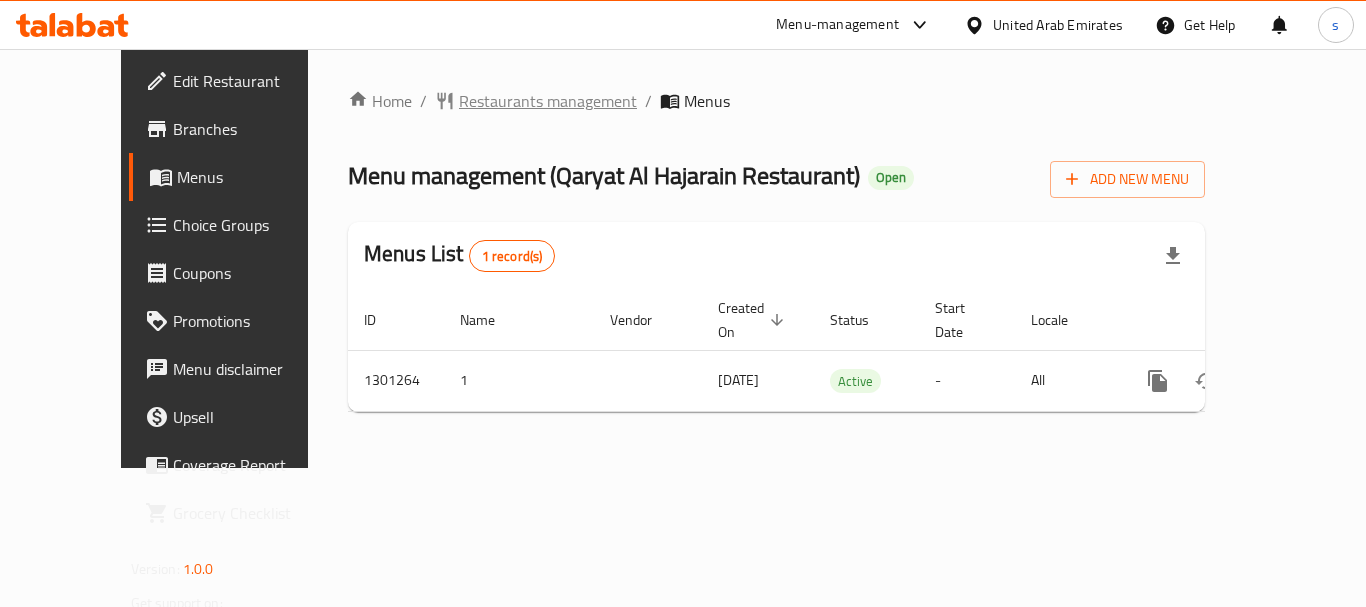 click on "Restaurants management" at bounding box center [548, 101] 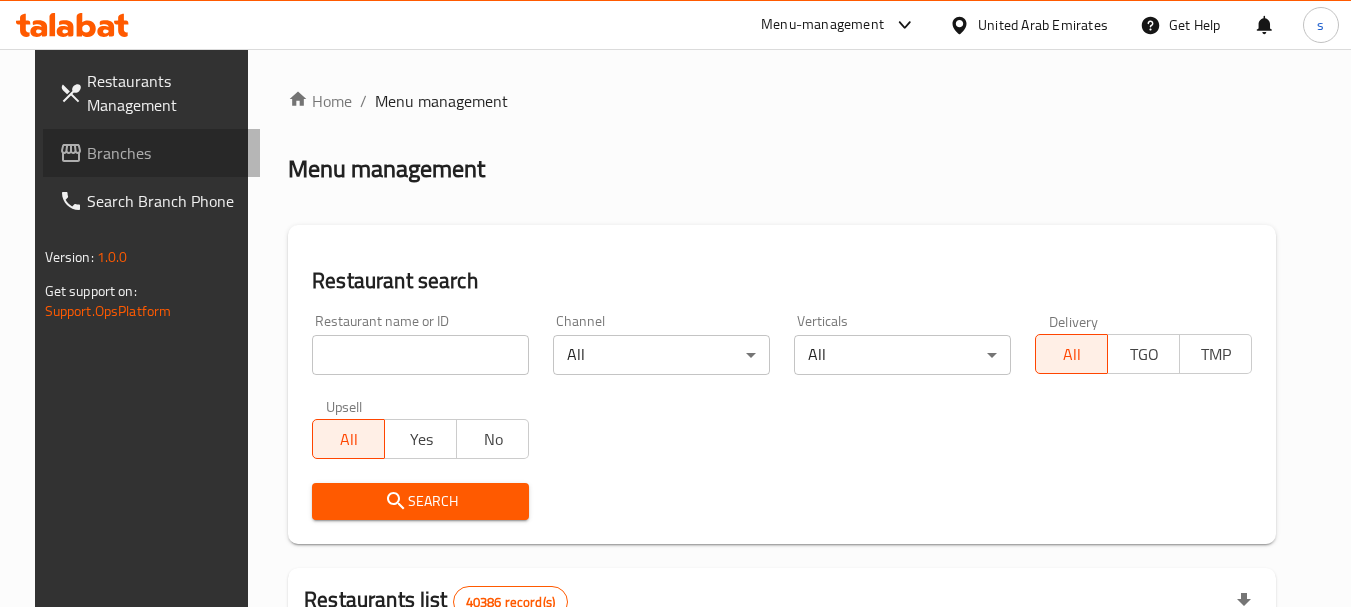 click on "Branches" at bounding box center [166, 153] 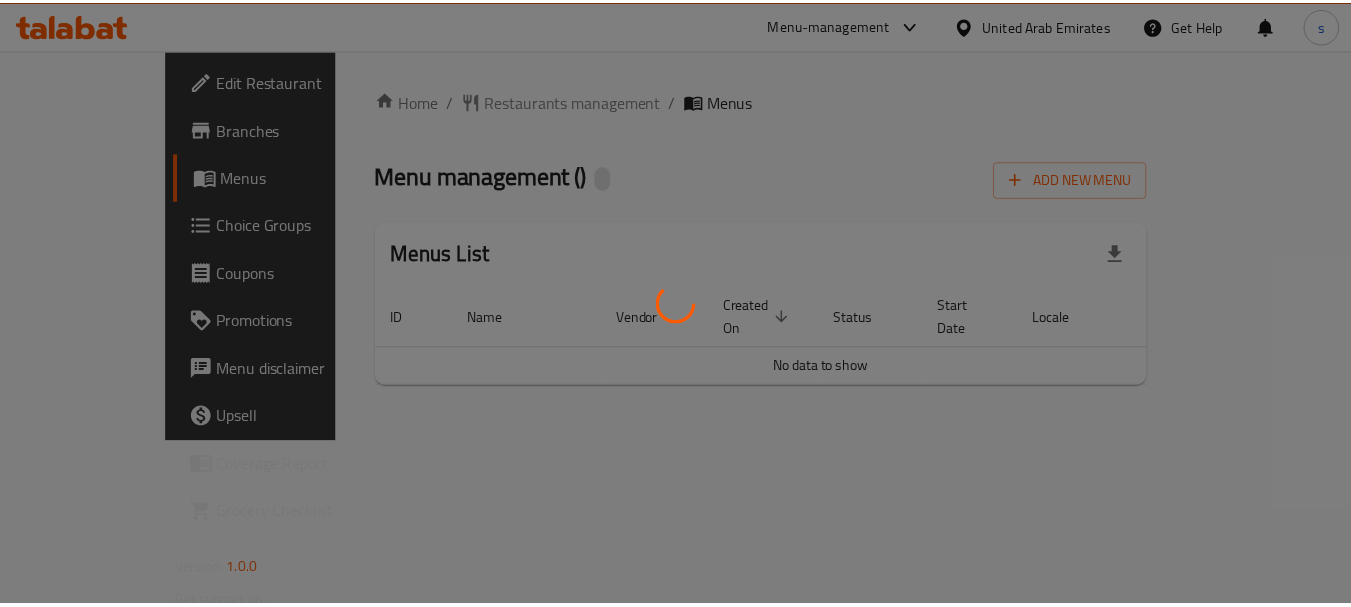 scroll, scrollTop: 0, scrollLeft: 0, axis: both 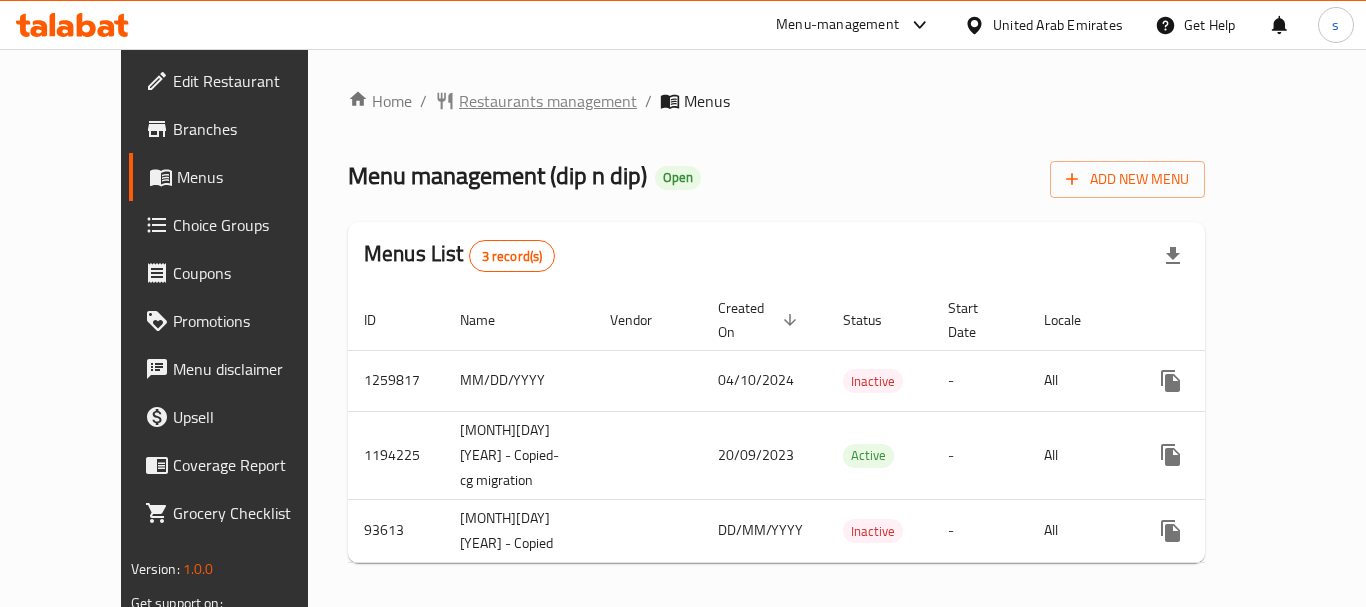 click on "Restaurants management" at bounding box center (548, 101) 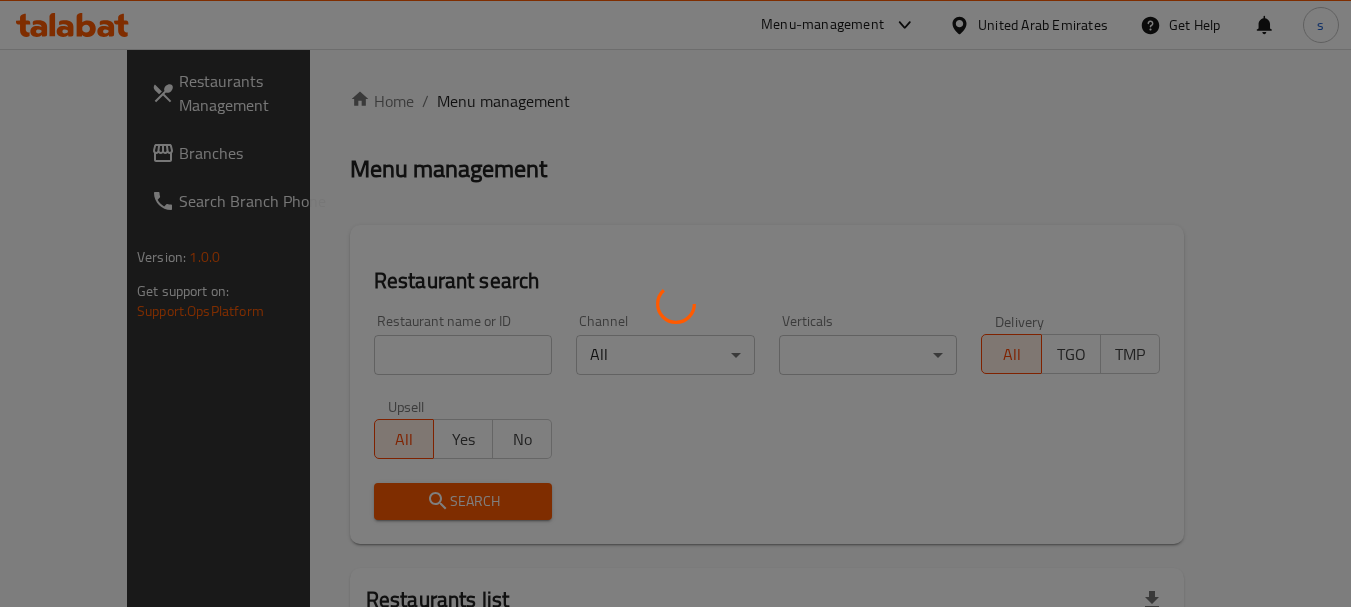 click at bounding box center (675, 303) 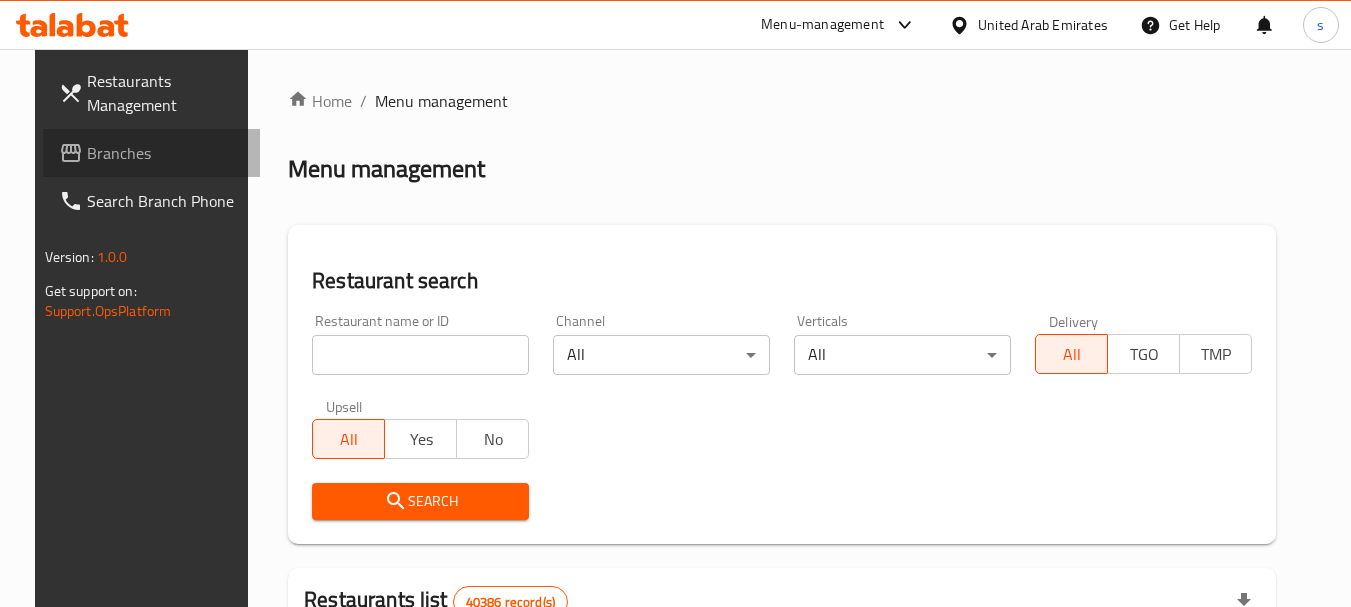 click on "Branches" at bounding box center [166, 153] 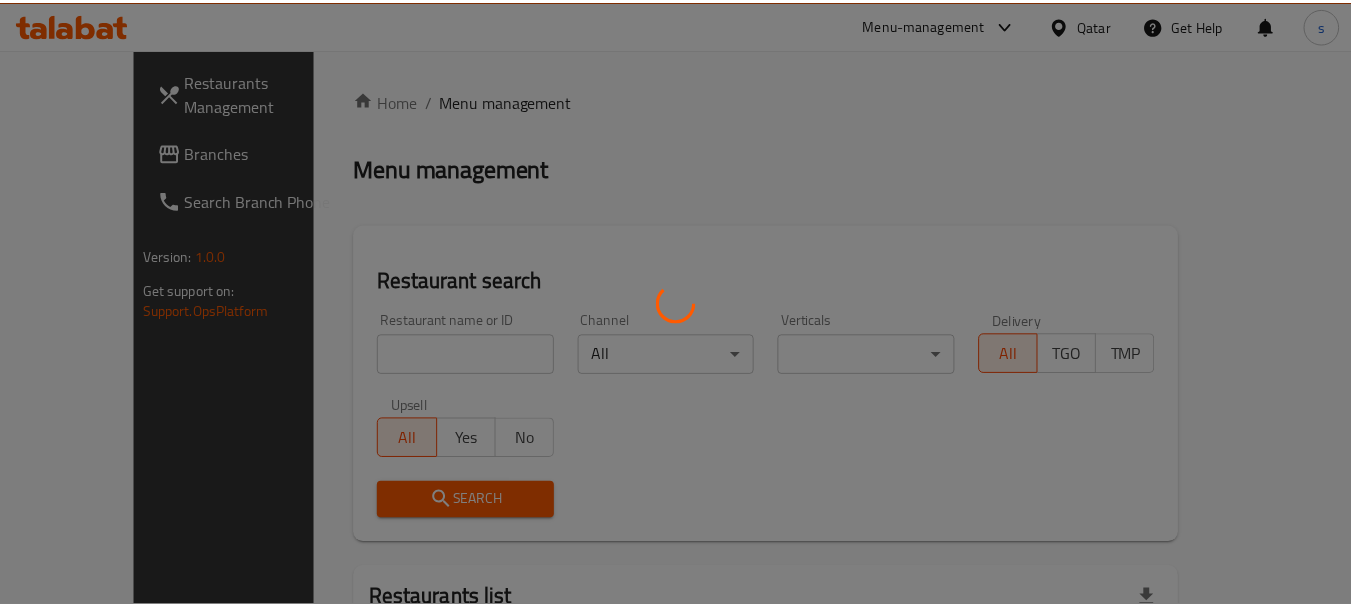 scroll, scrollTop: 0, scrollLeft: 0, axis: both 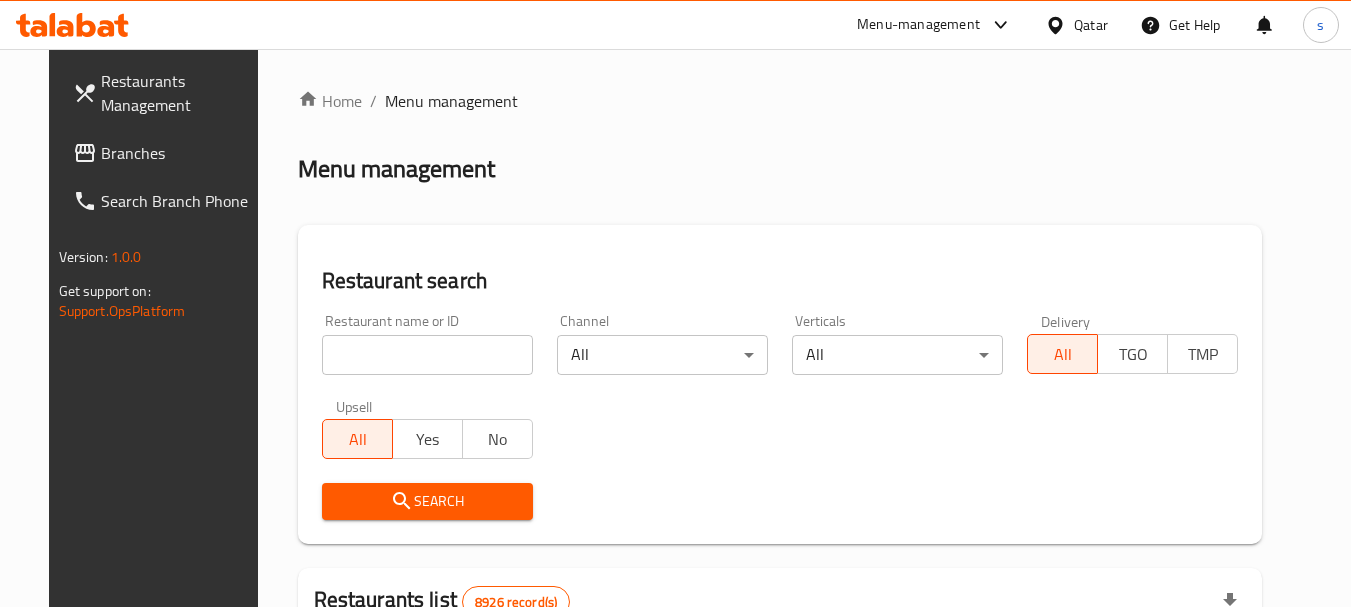 click on "Branches" at bounding box center (166, 153) 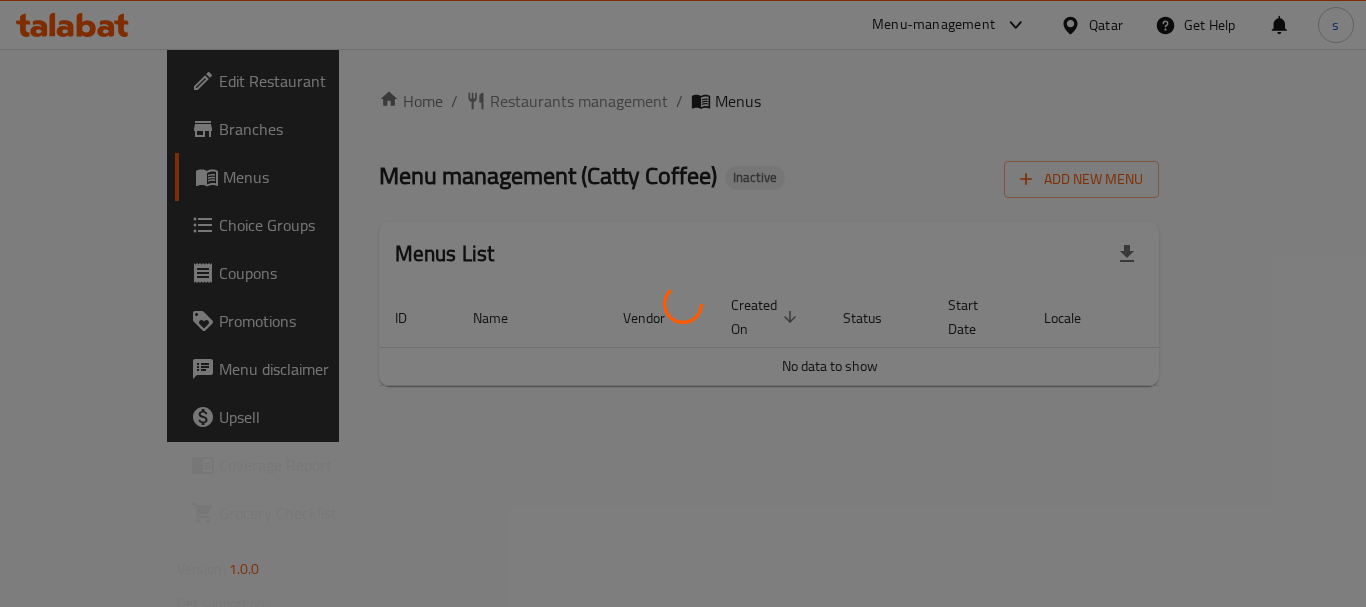 scroll, scrollTop: 0, scrollLeft: 0, axis: both 